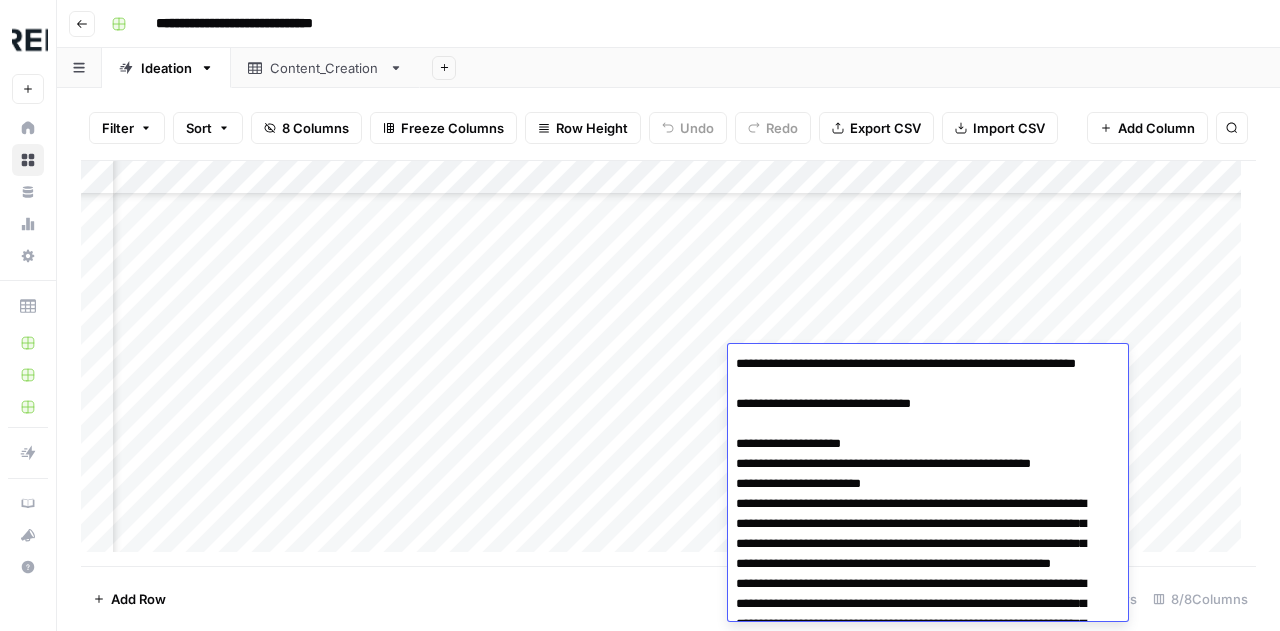 scroll, scrollTop: 0, scrollLeft: 0, axis: both 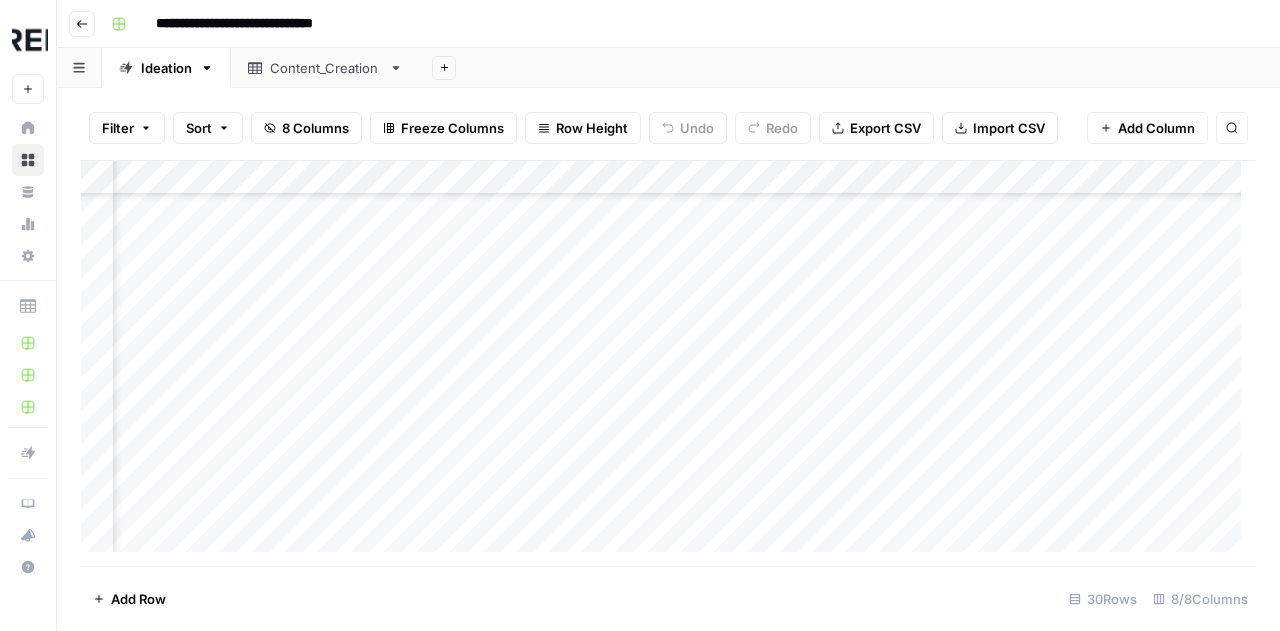 click on "**********" at bounding box center [681, 24] 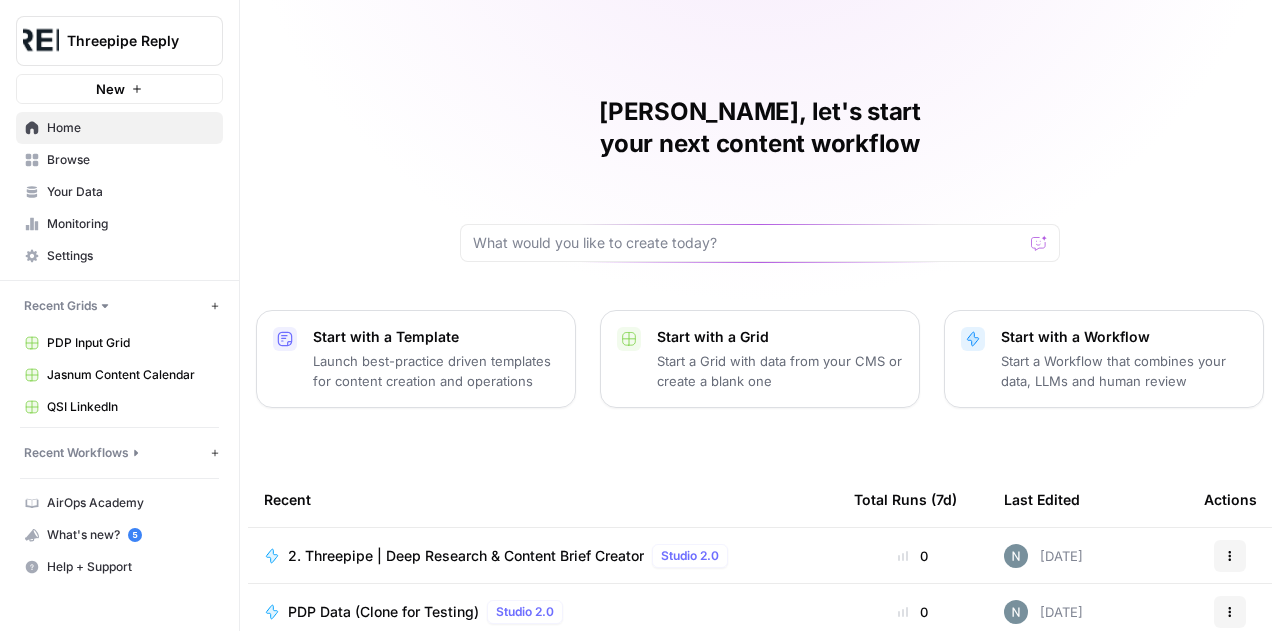 scroll, scrollTop: 0, scrollLeft: 0, axis: both 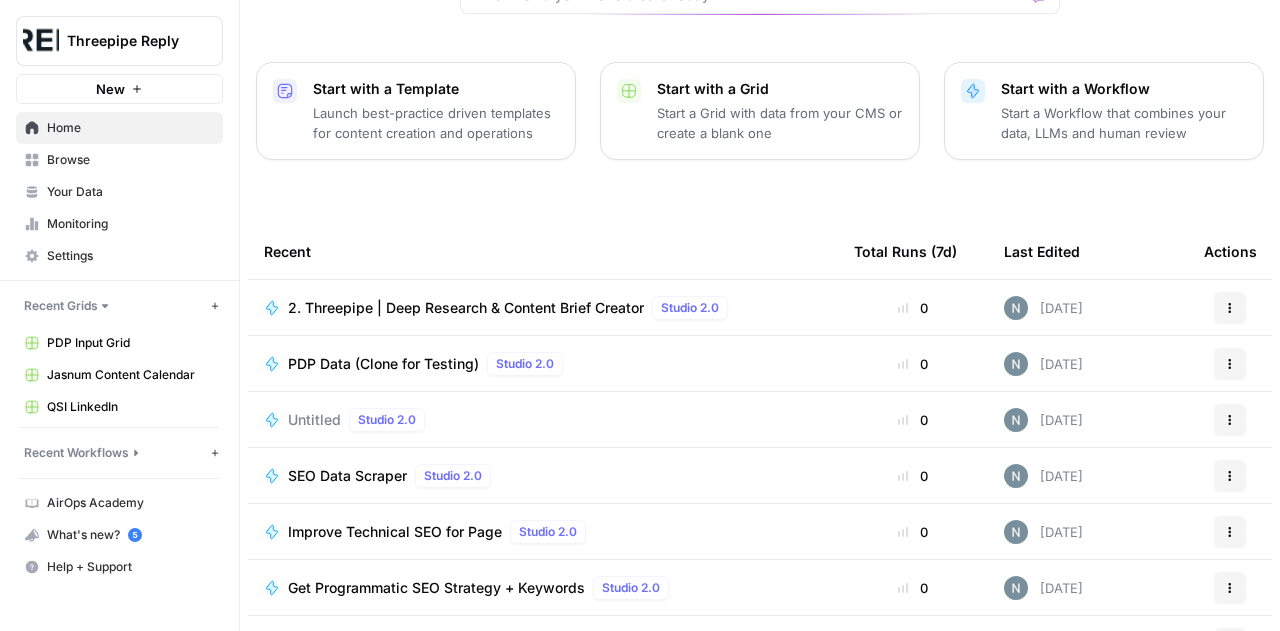 click on "2. Threepipe | Deep Research & Content Brief Creator" at bounding box center (466, 308) 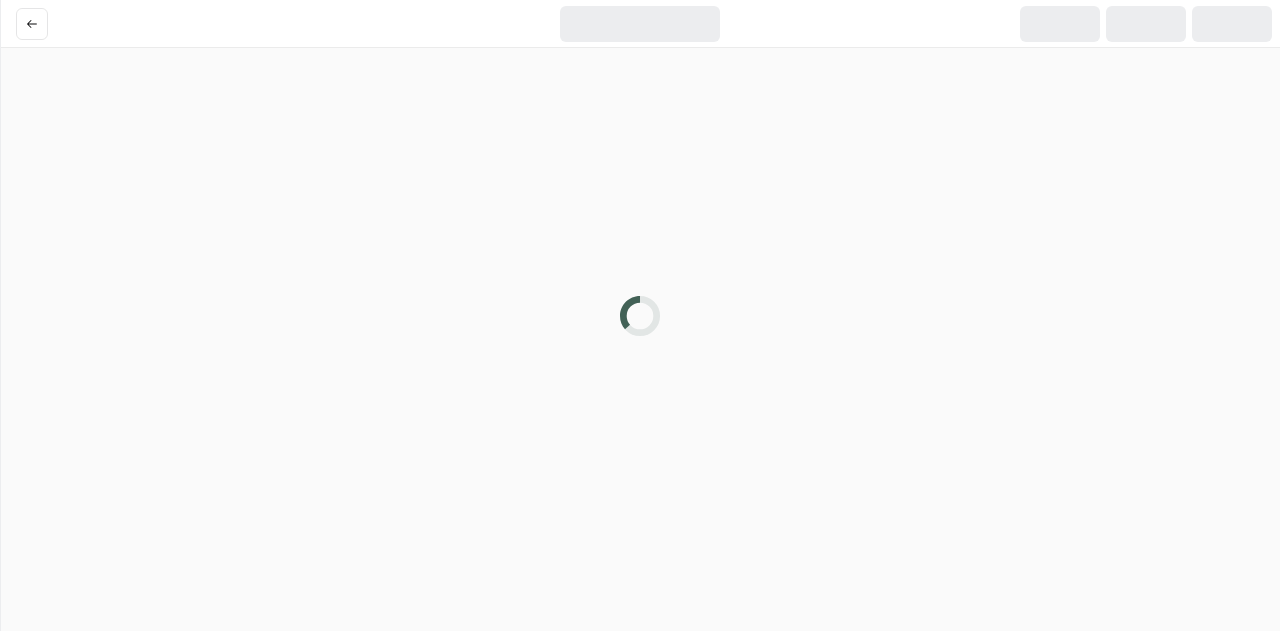 scroll, scrollTop: 0, scrollLeft: 0, axis: both 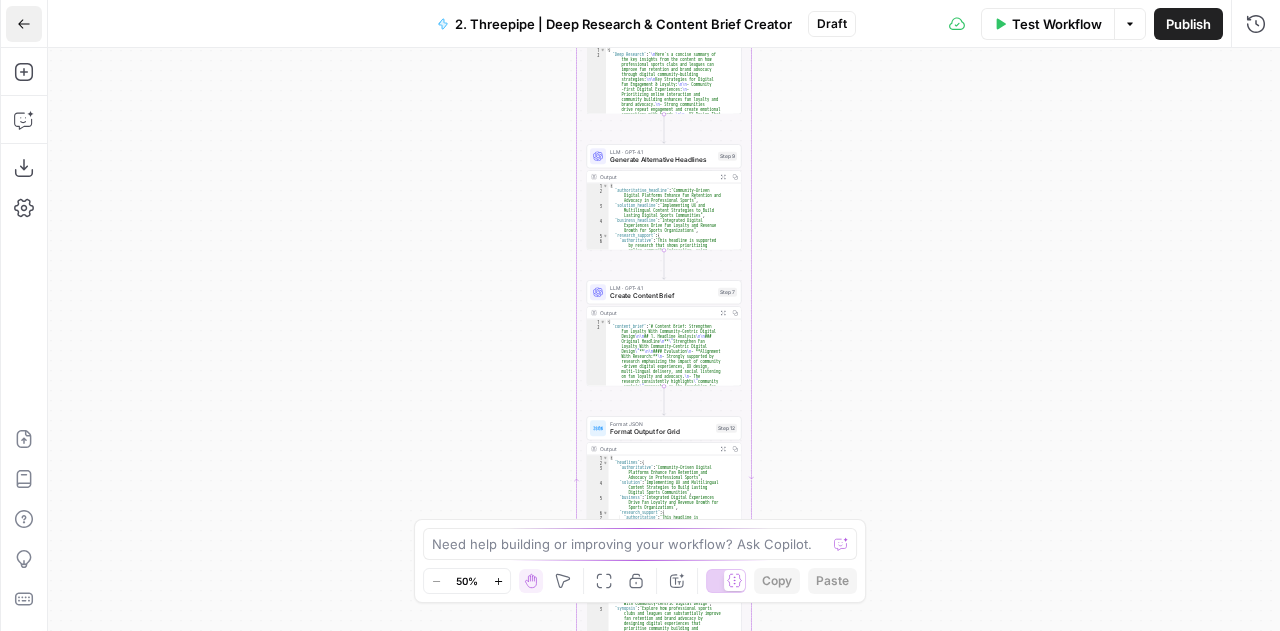 click 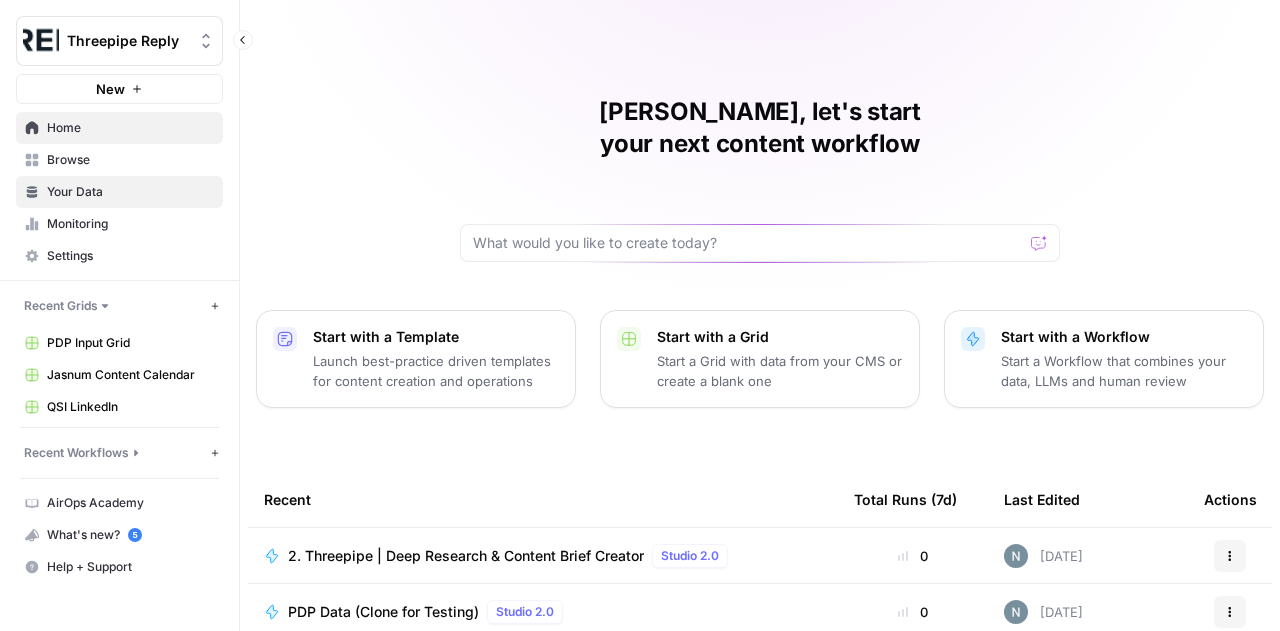 click on "Your Data" at bounding box center [130, 192] 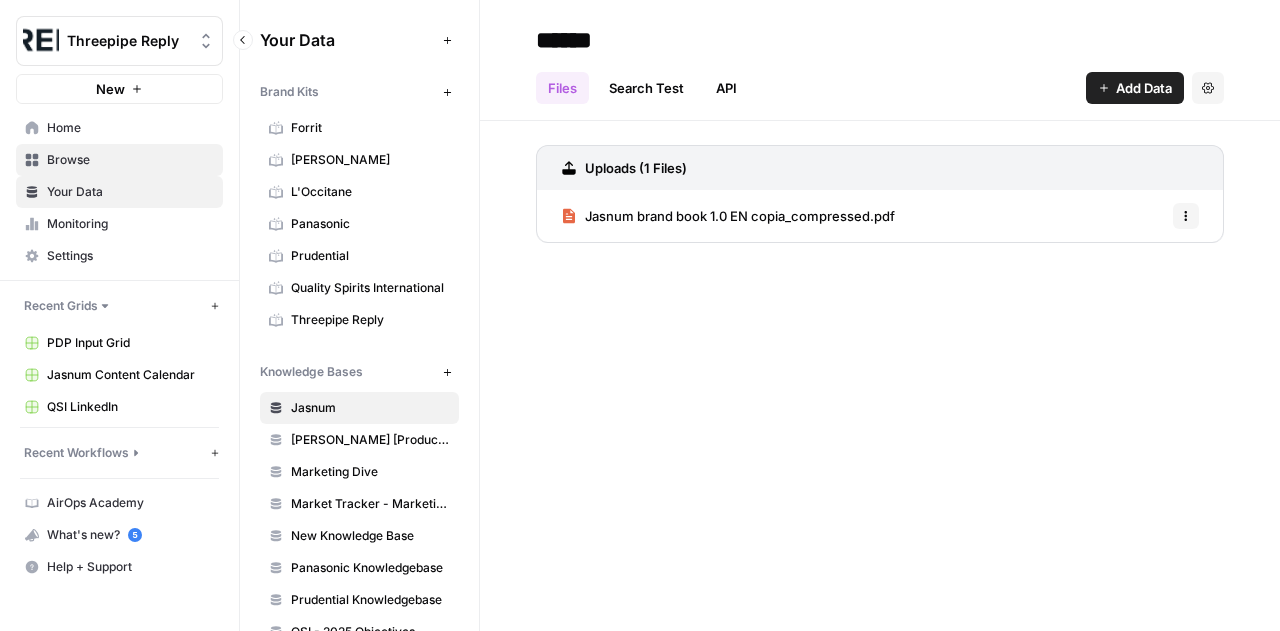 click on "Browse" at bounding box center [130, 160] 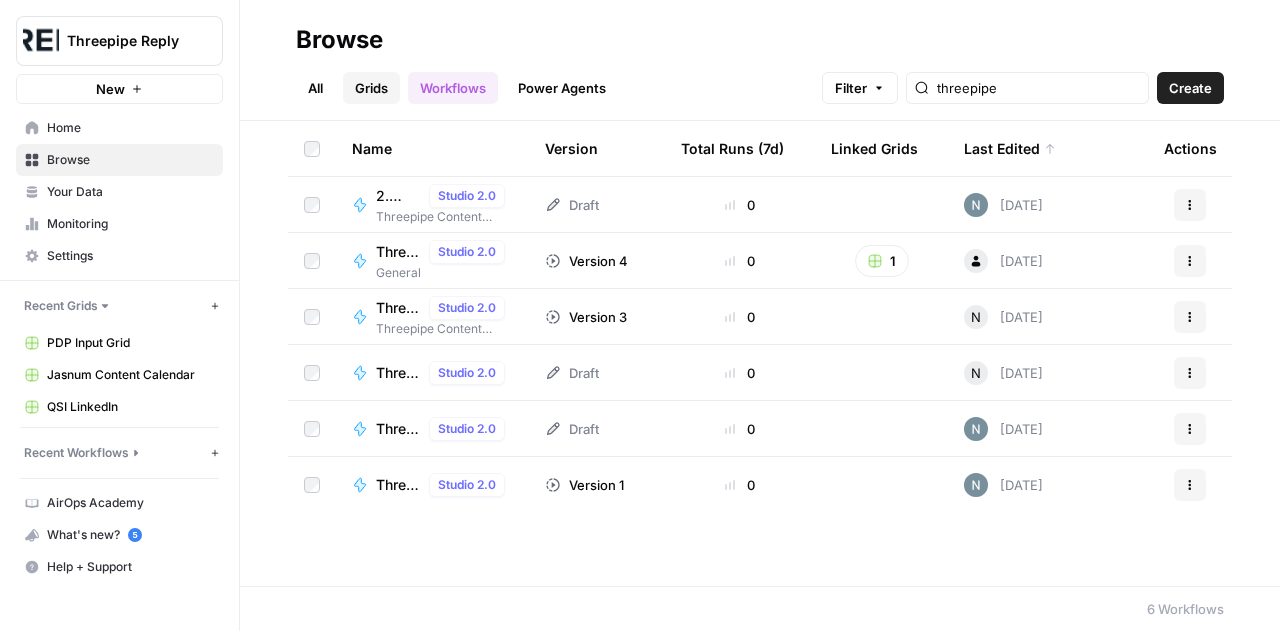 click on "Grids" at bounding box center [371, 88] 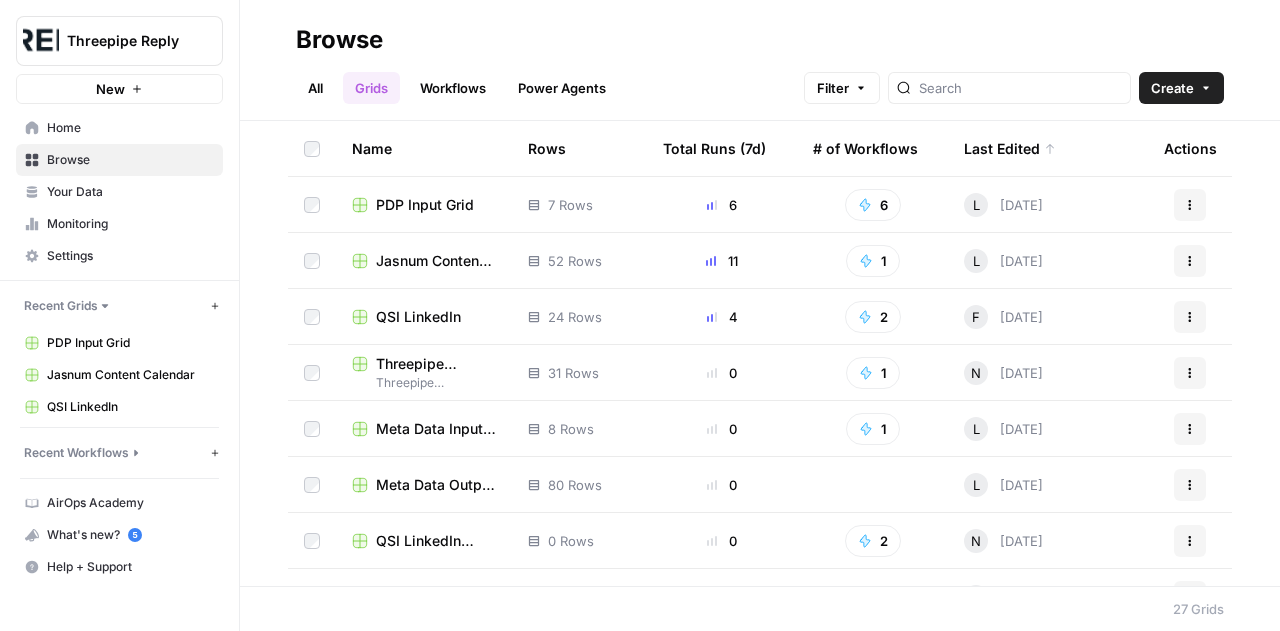 click on "Threepipe Content Ideation Grid" at bounding box center (436, 364) 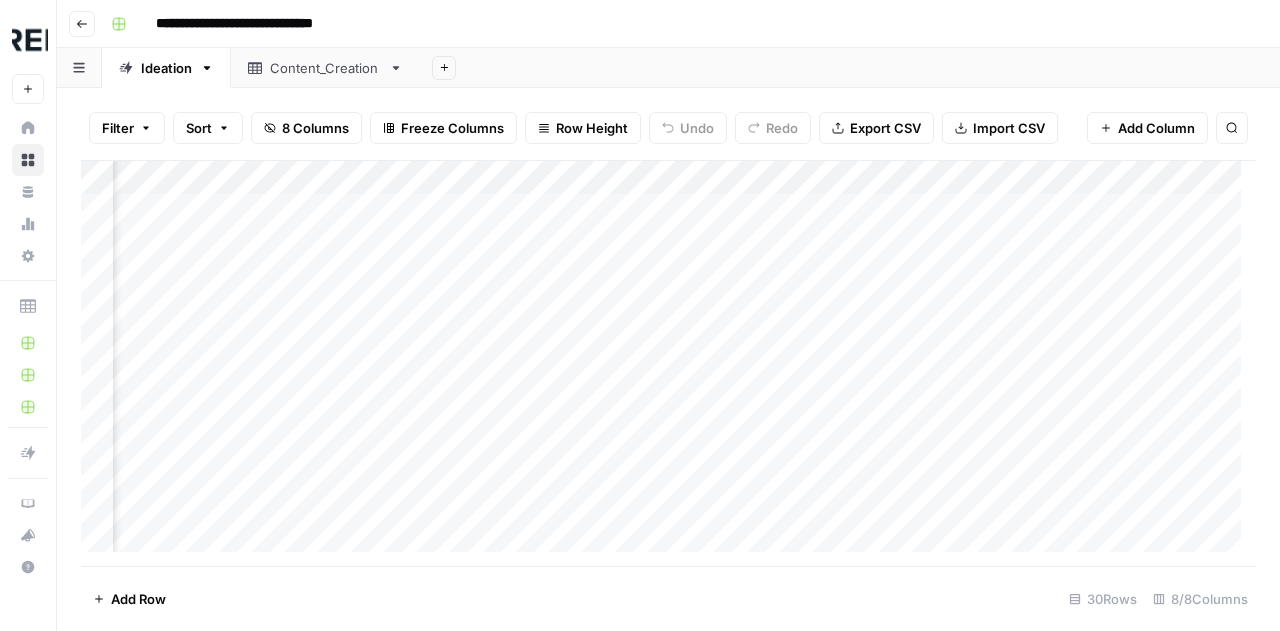 scroll, scrollTop: 0, scrollLeft: 247, axis: horizontal 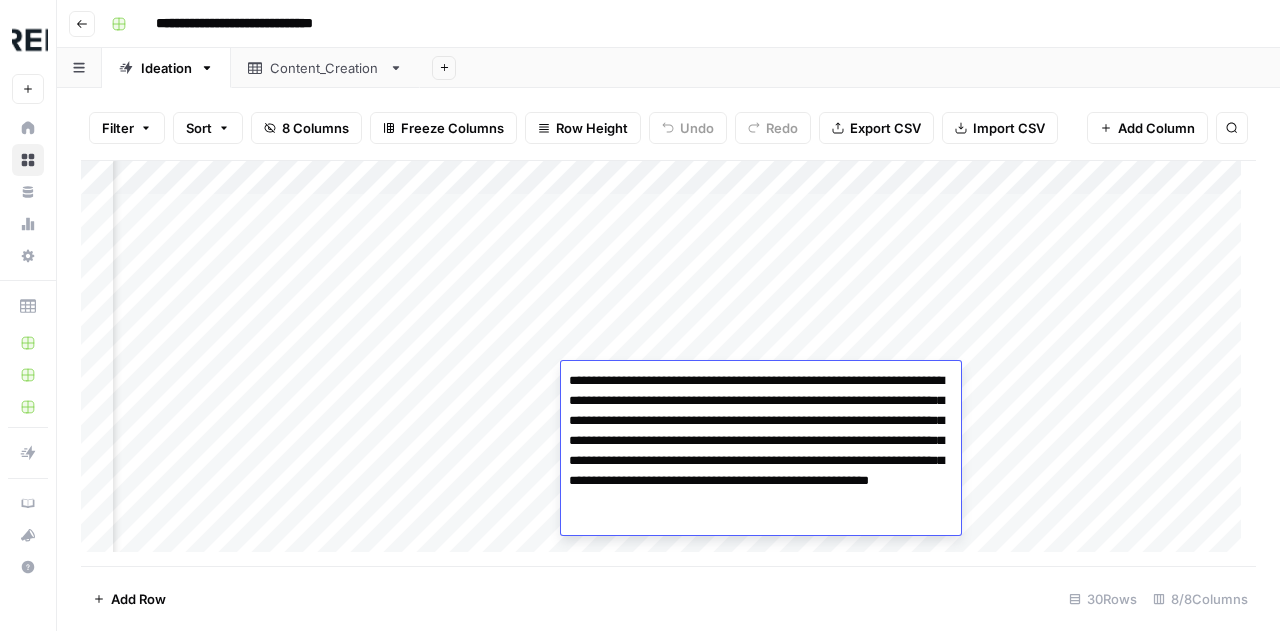 click on "Add Column" at bounding box center [668, 364] 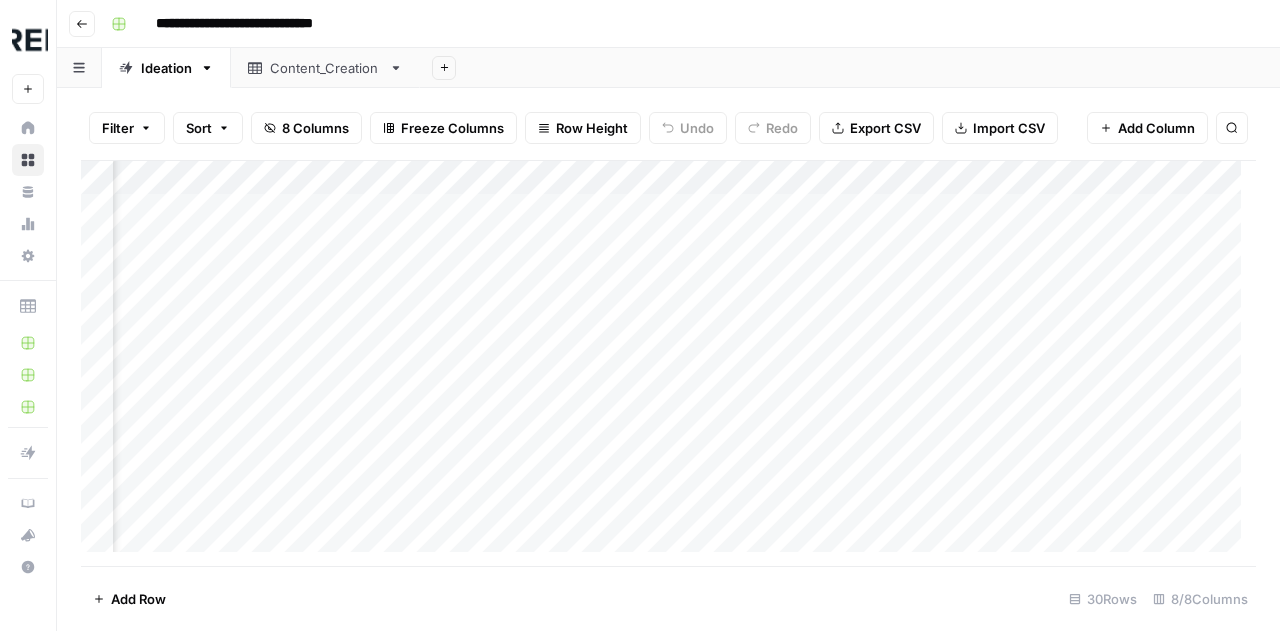 click on "Add Column" at bounding box center [668, 364] 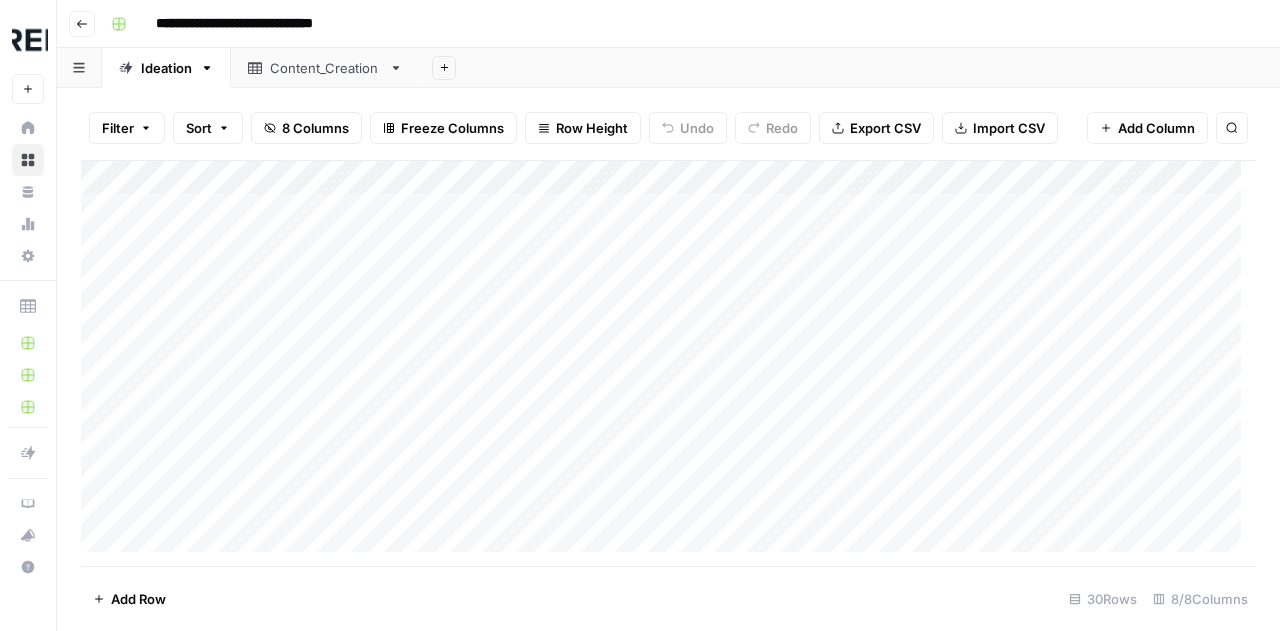 click on "Add Column" at bounding box center (668, 364) 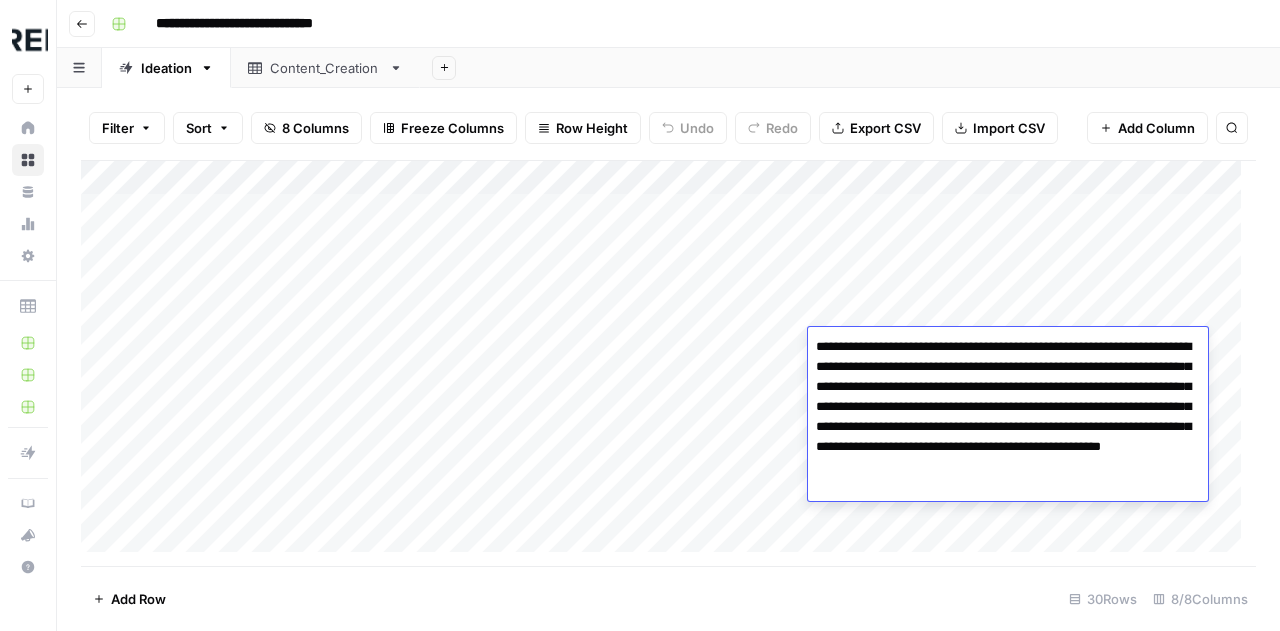 click on "**********" at bounding box center [1008, 417] 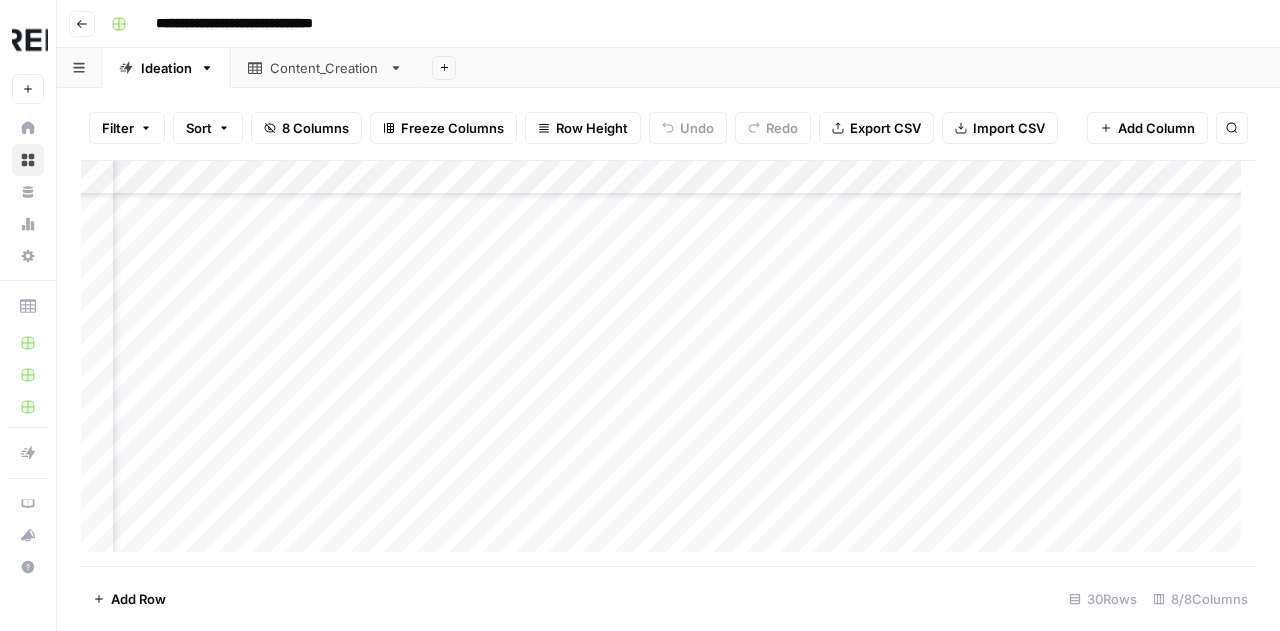 scroll, scrollTop: 100, scrollLeft: 366, axis: both 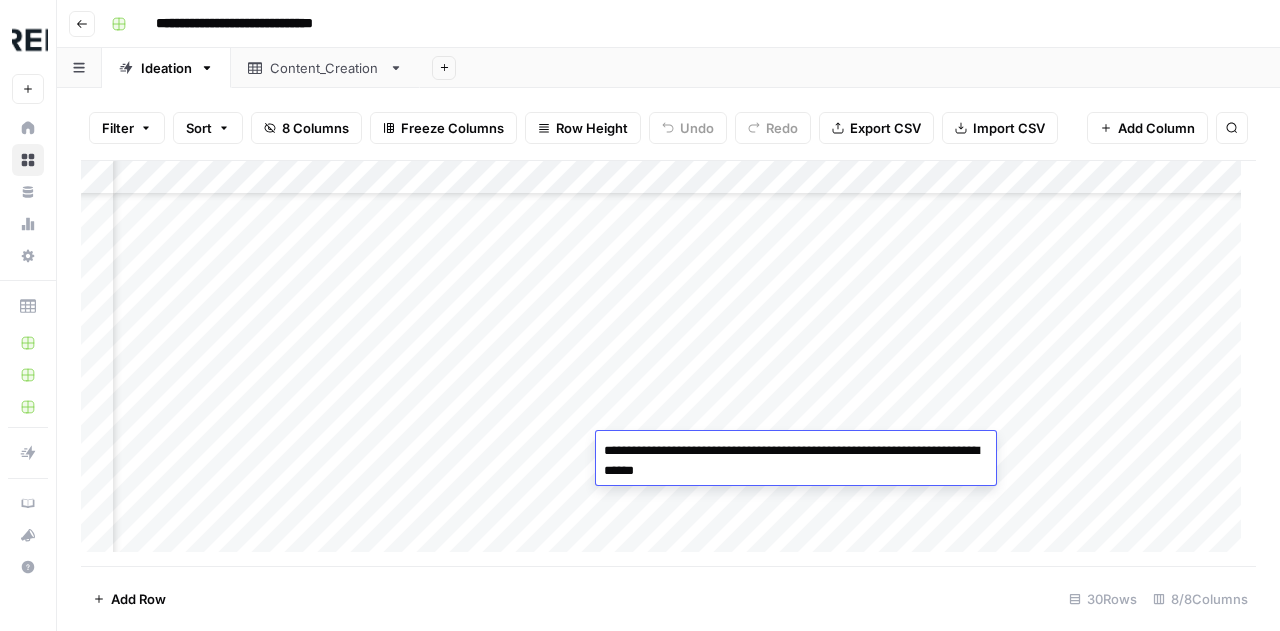 click on "**********" at bounding box center [796, 461] 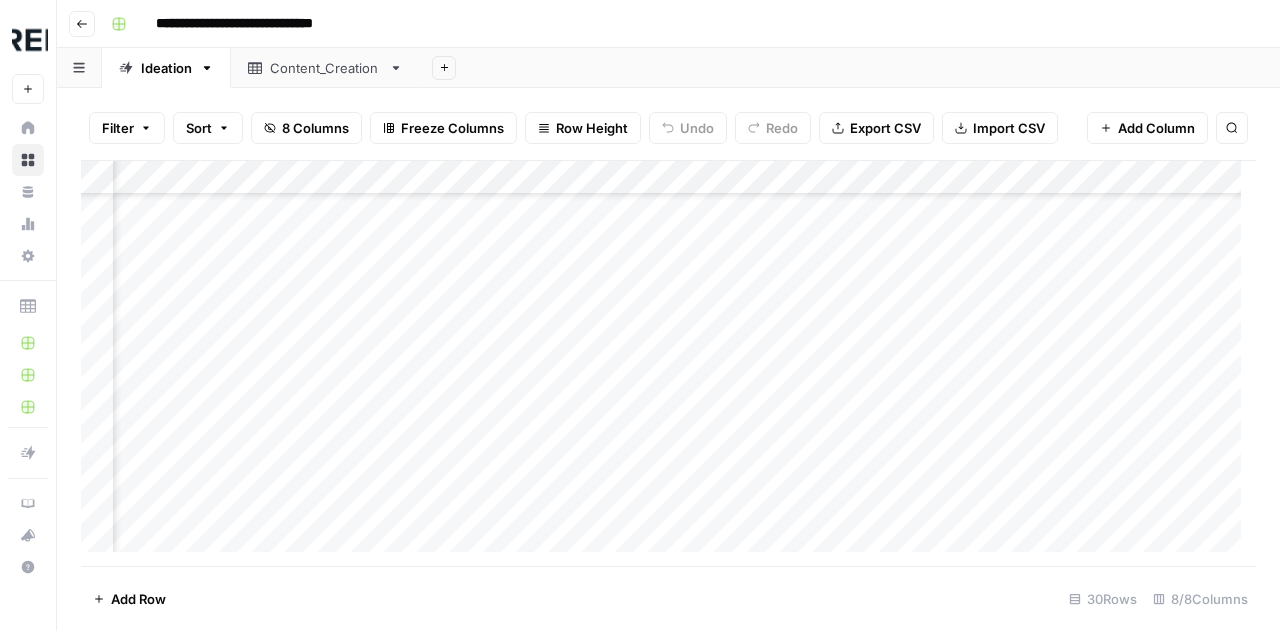 click on "Add Column" at bounding box center (668, 364) 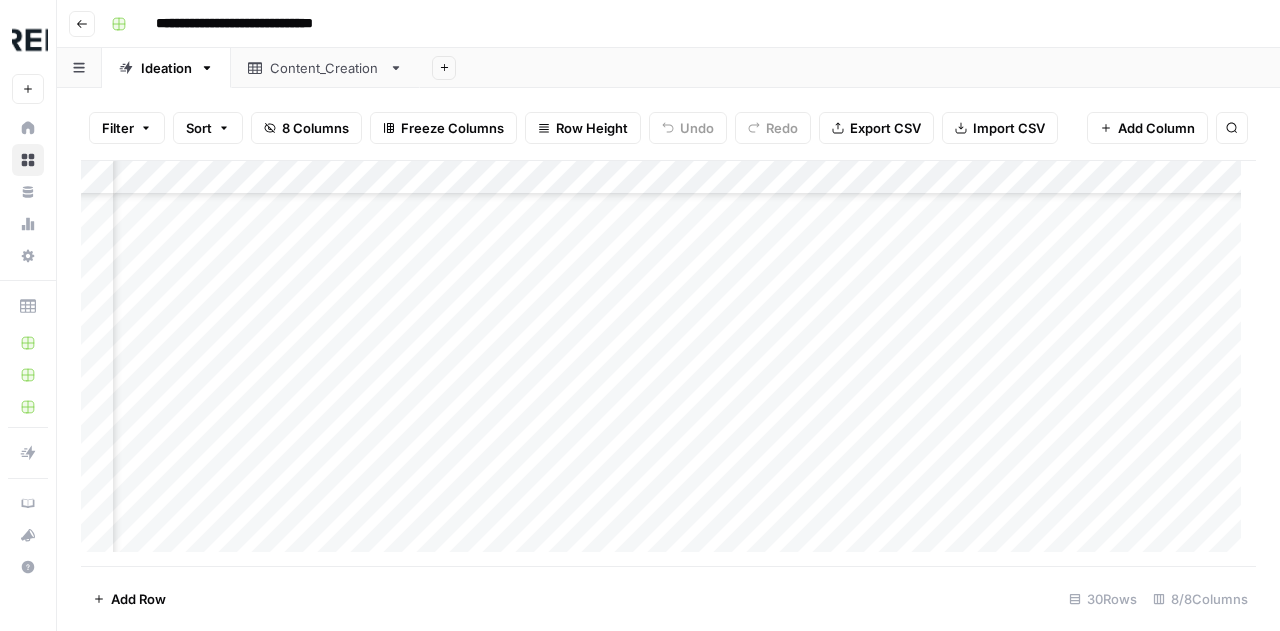 scroll, scrollTop: 200, scrollLeft: 0, axis: vertical 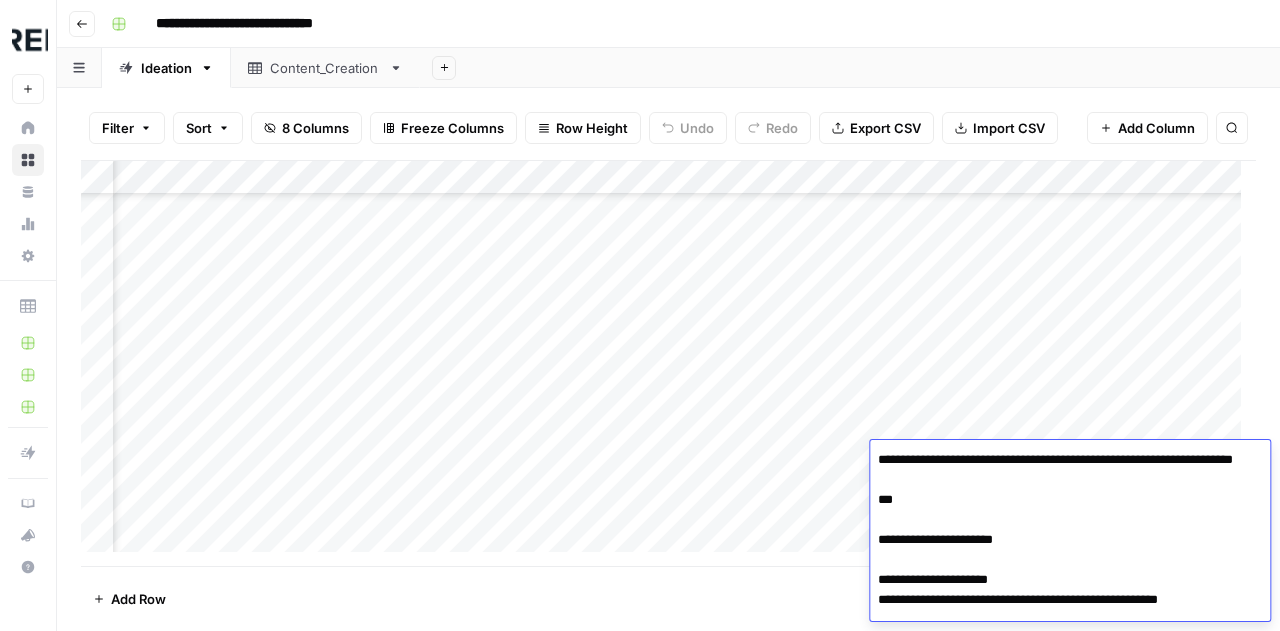 click at bounding box center [1062, 4070] 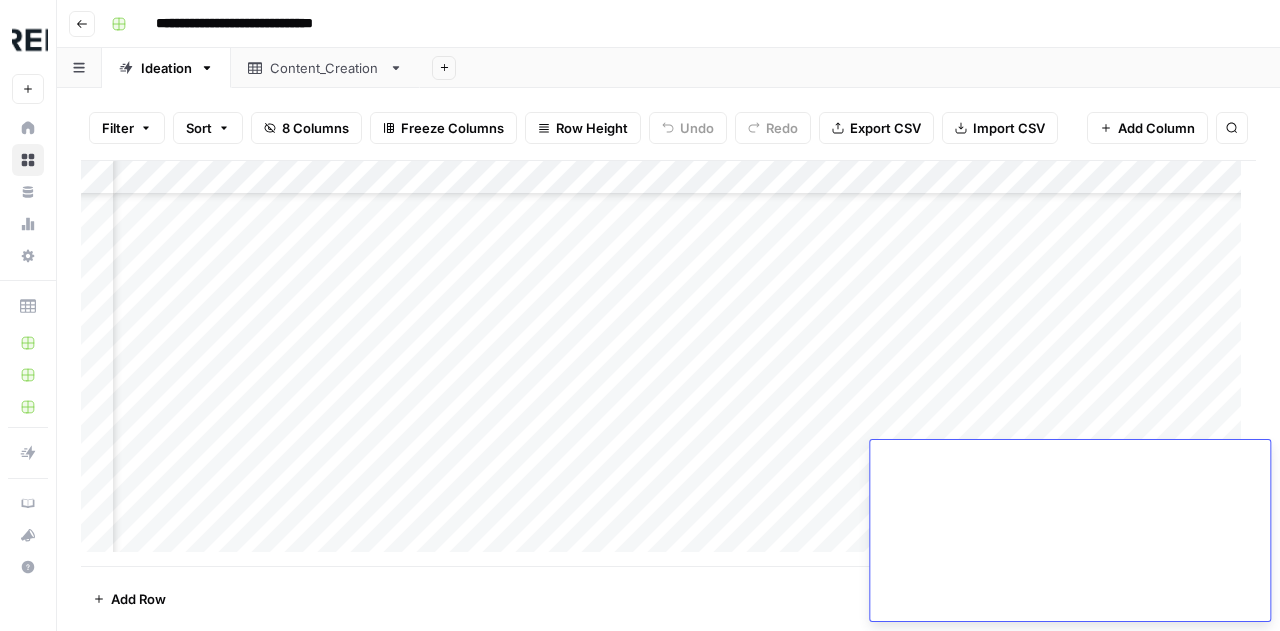 click at bounding box center [1062, -3002] 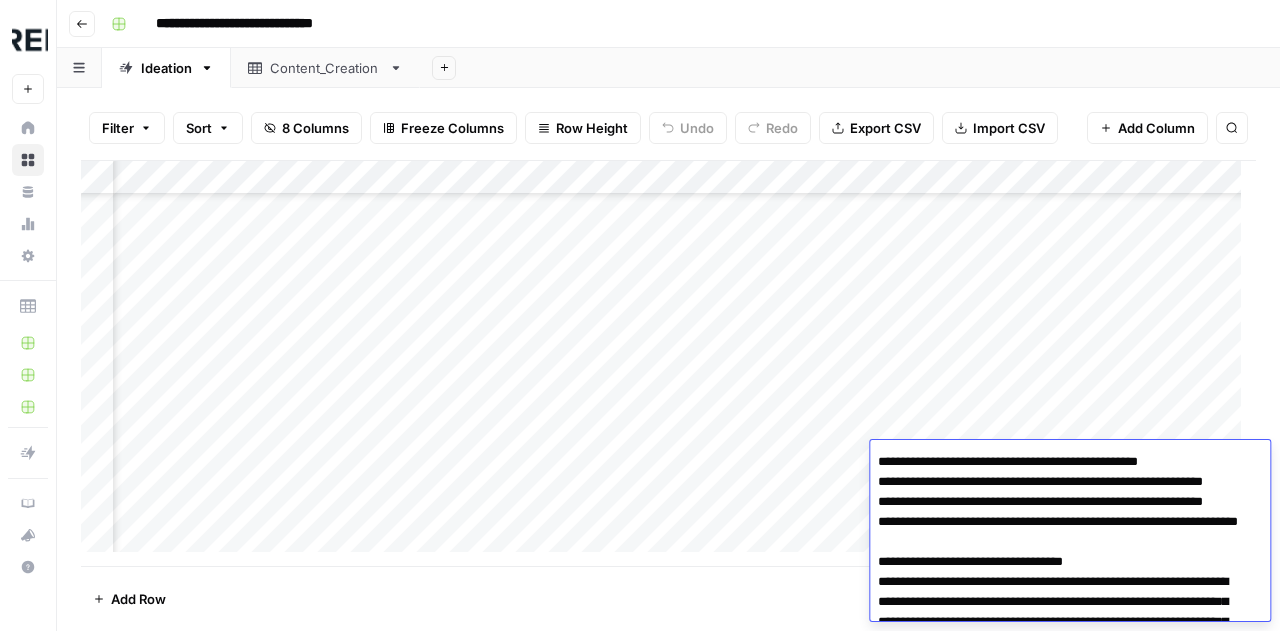 scroll, scrollTop: 0, scrollLeft: 0, axis: both 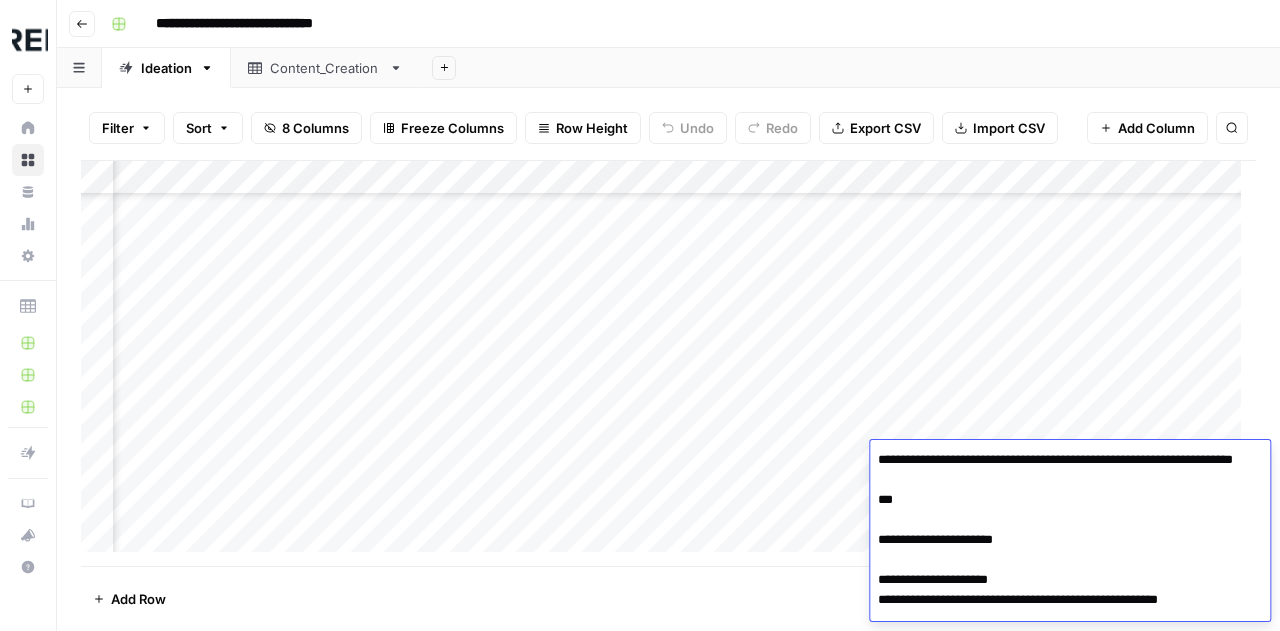 click at bounding box center (1062, 4070) 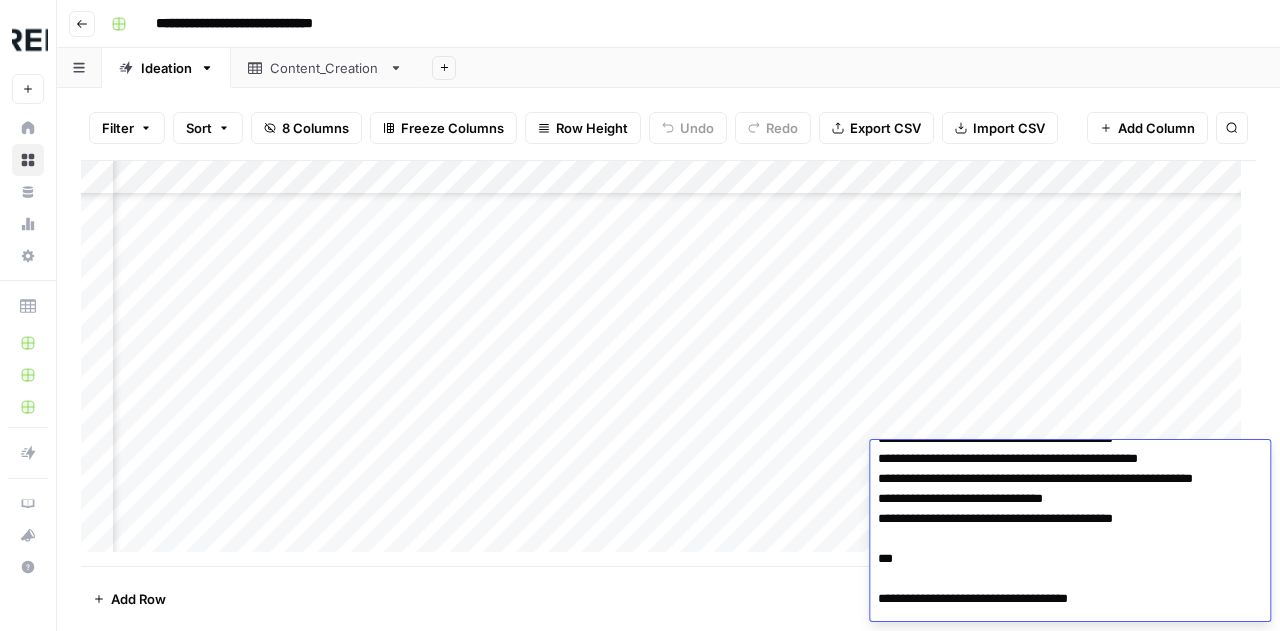scroll, scrollTop: 3474, scrollLeft: 0, axis: vertical 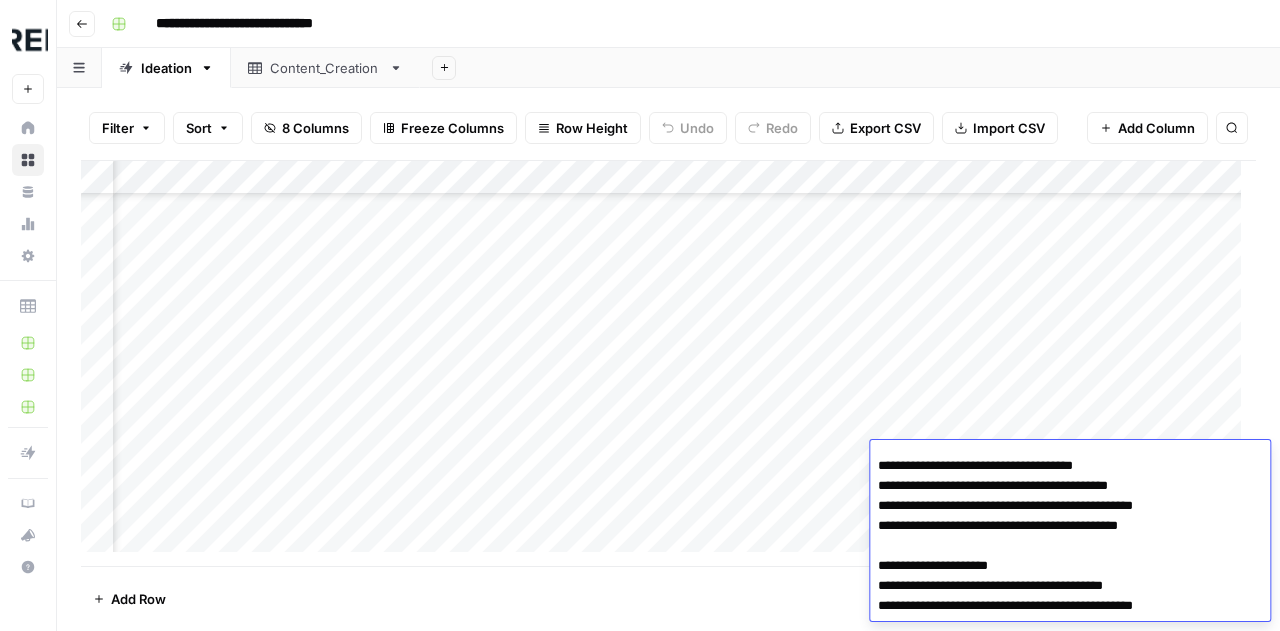 drag, startPoint x: 882, startPoint y: 462, endPoint x: 1213, endPoint y: 591, distance: 355.2492 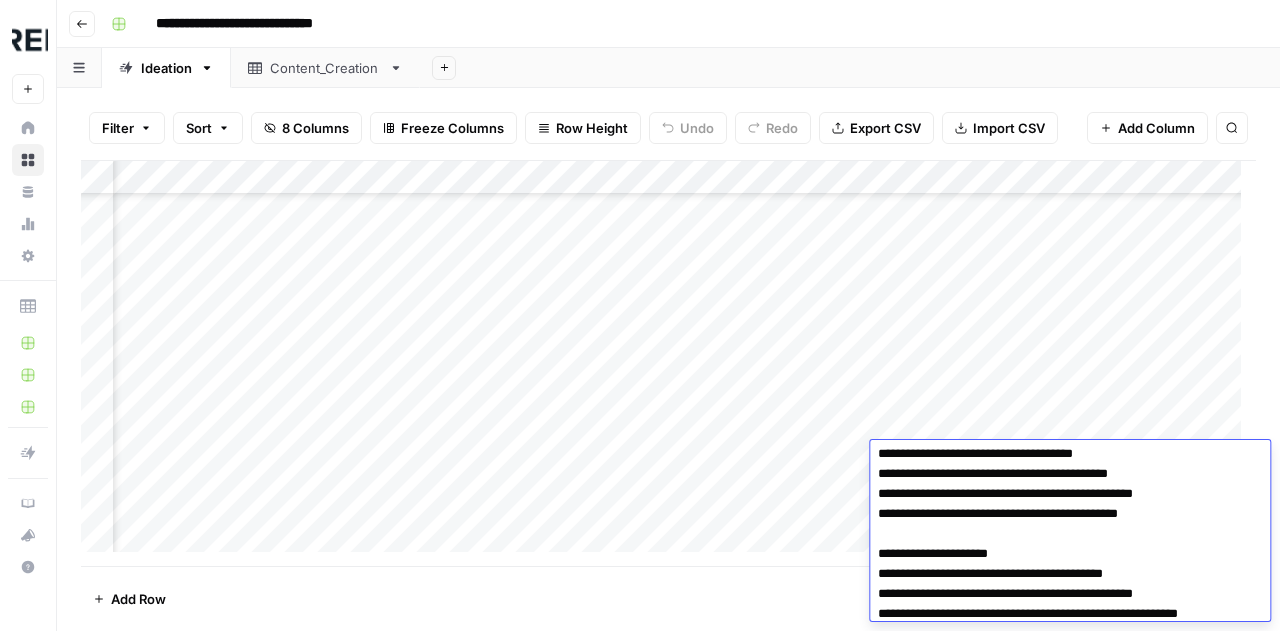 scroll, scrollTop: 3506, scrollLeft: 0, axis: vertical 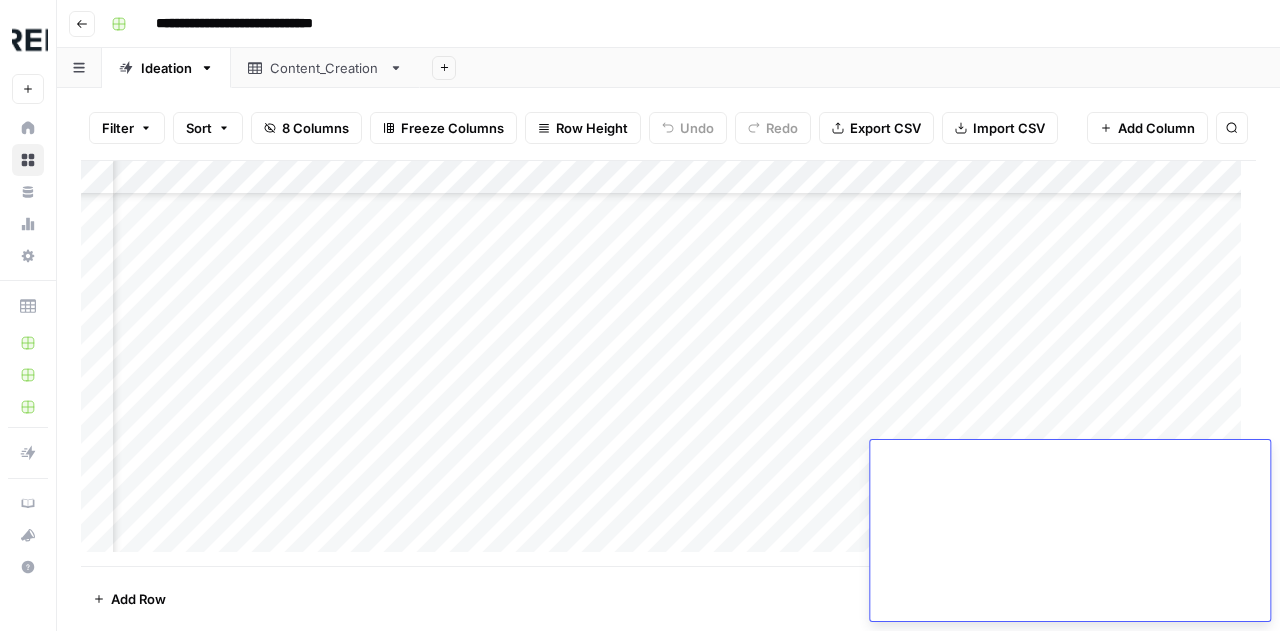 drag, startPoint x: 874, startPoint y: 524, endPoint x: 1151, endPoint y: 675, distance: 315.48376 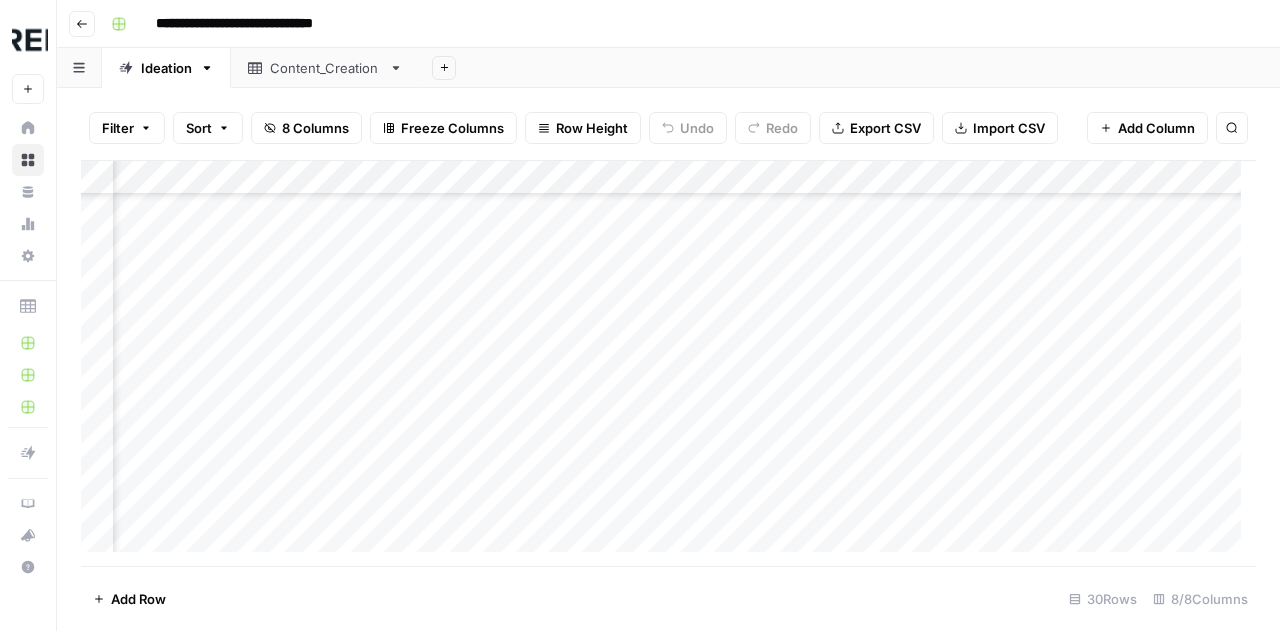 click on "Add Column" at bounding box center [668, 364] 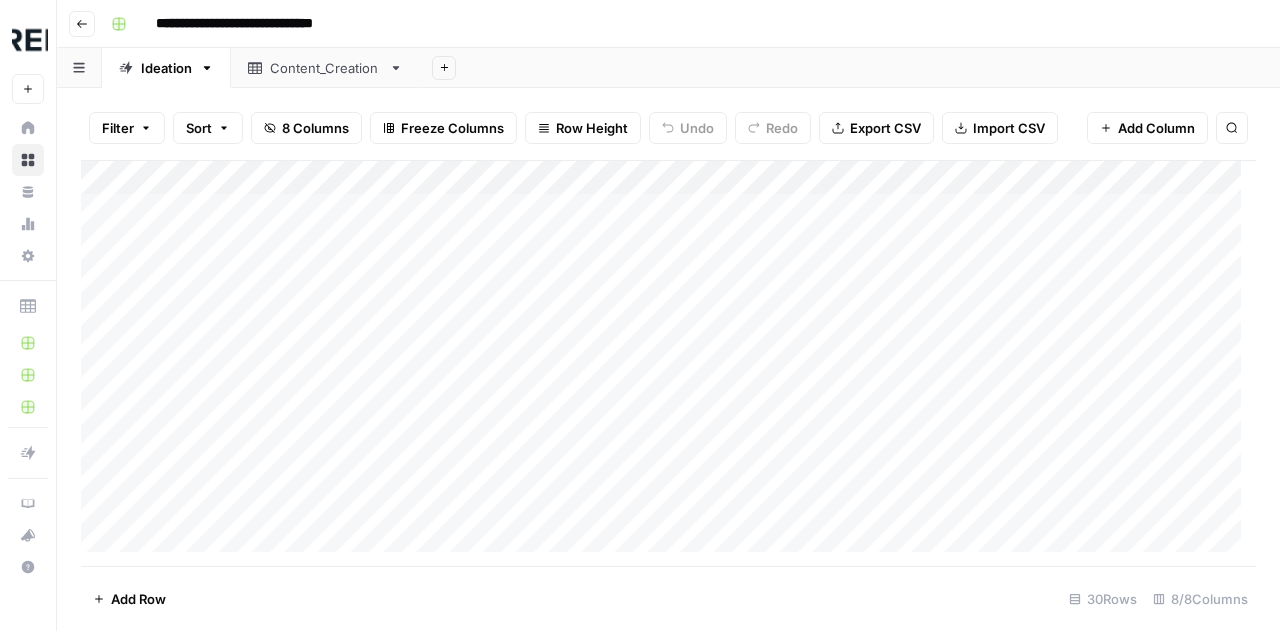 scroll, scrollTop: 0, scrollLeft: 0, axis: both 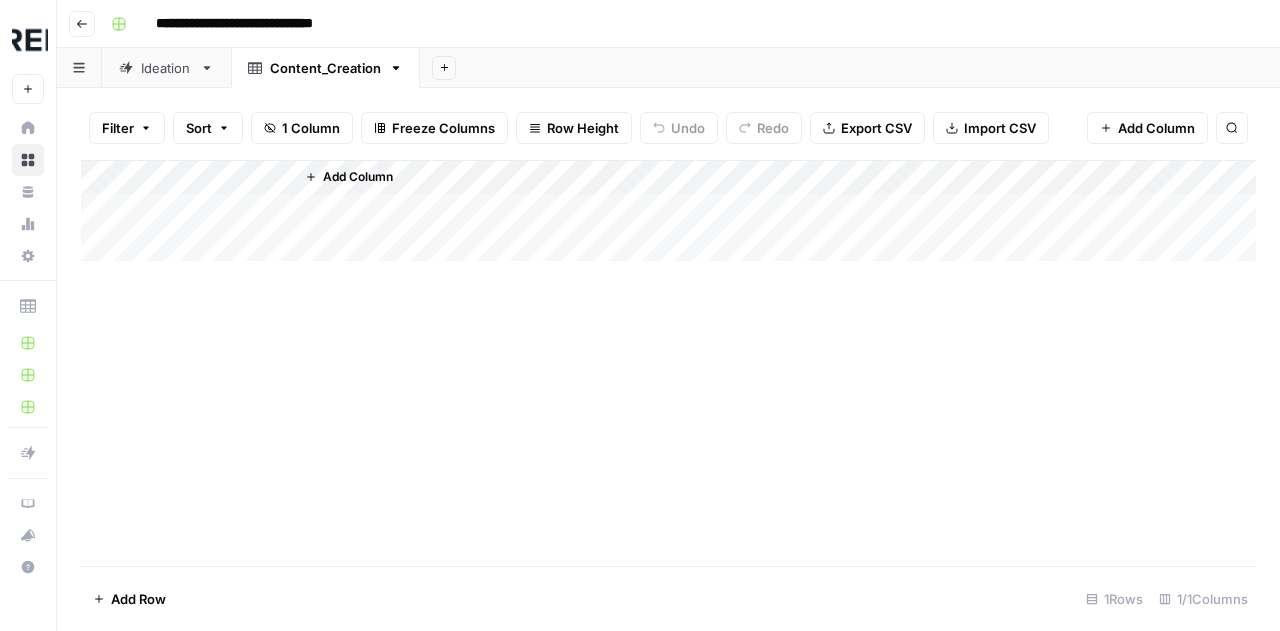 click on "Ideation" at bounding box center [166, 68] 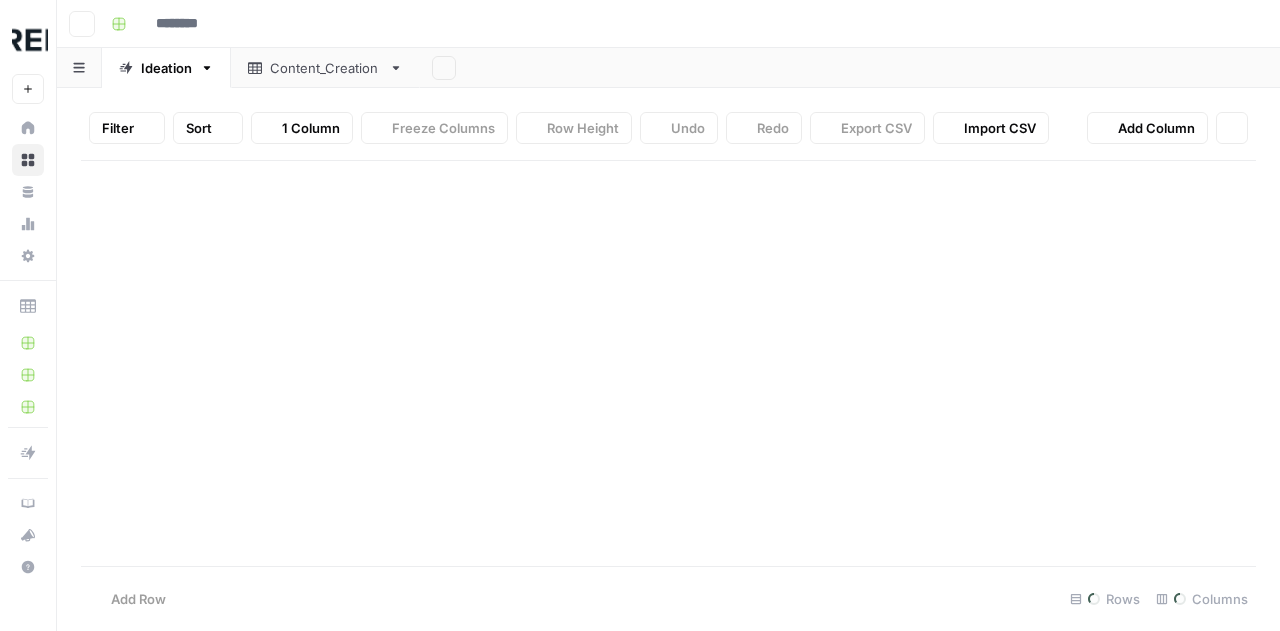 type on "**********" 